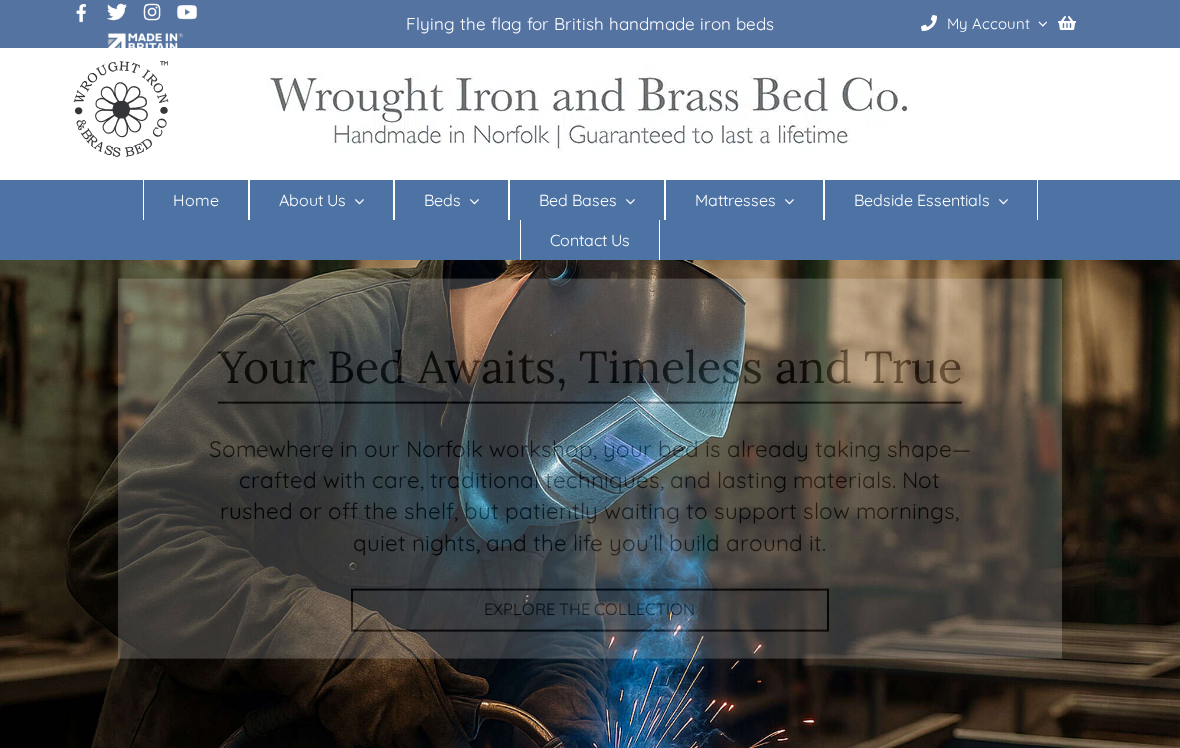 scroll, scrollTop: 0, scrollLeft: 0, axis: both 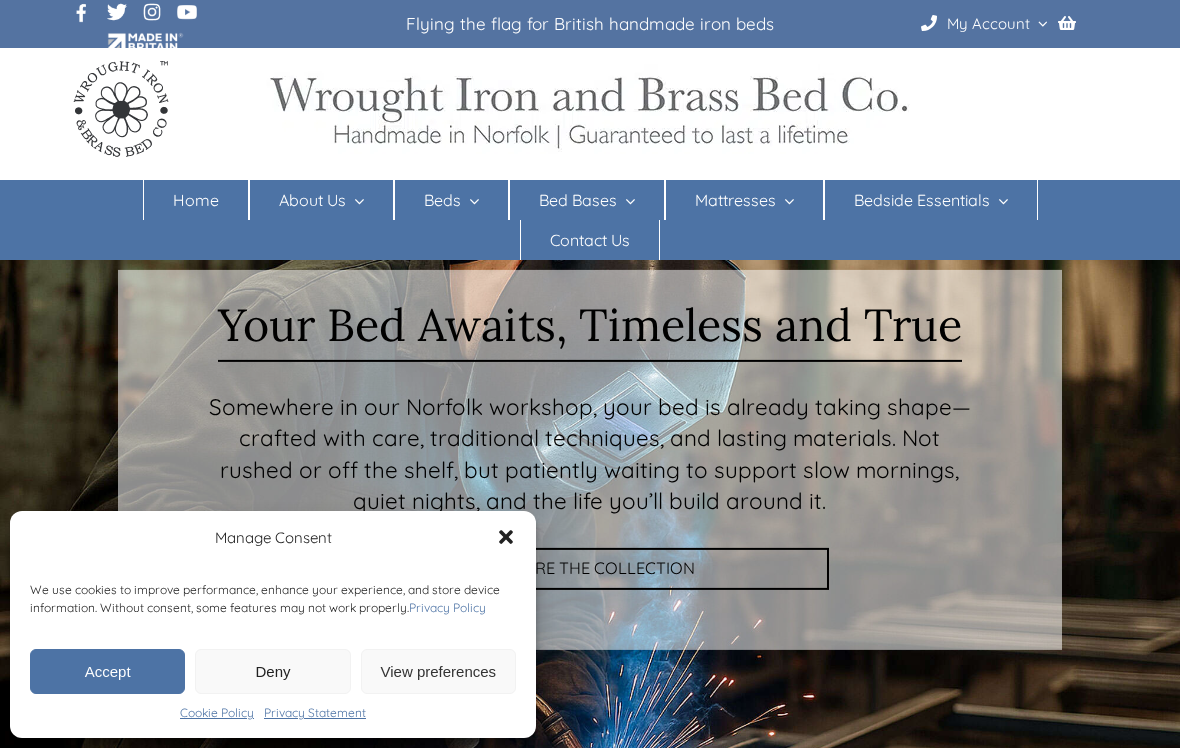 click on "Deny" at bounding box center (272, 671) 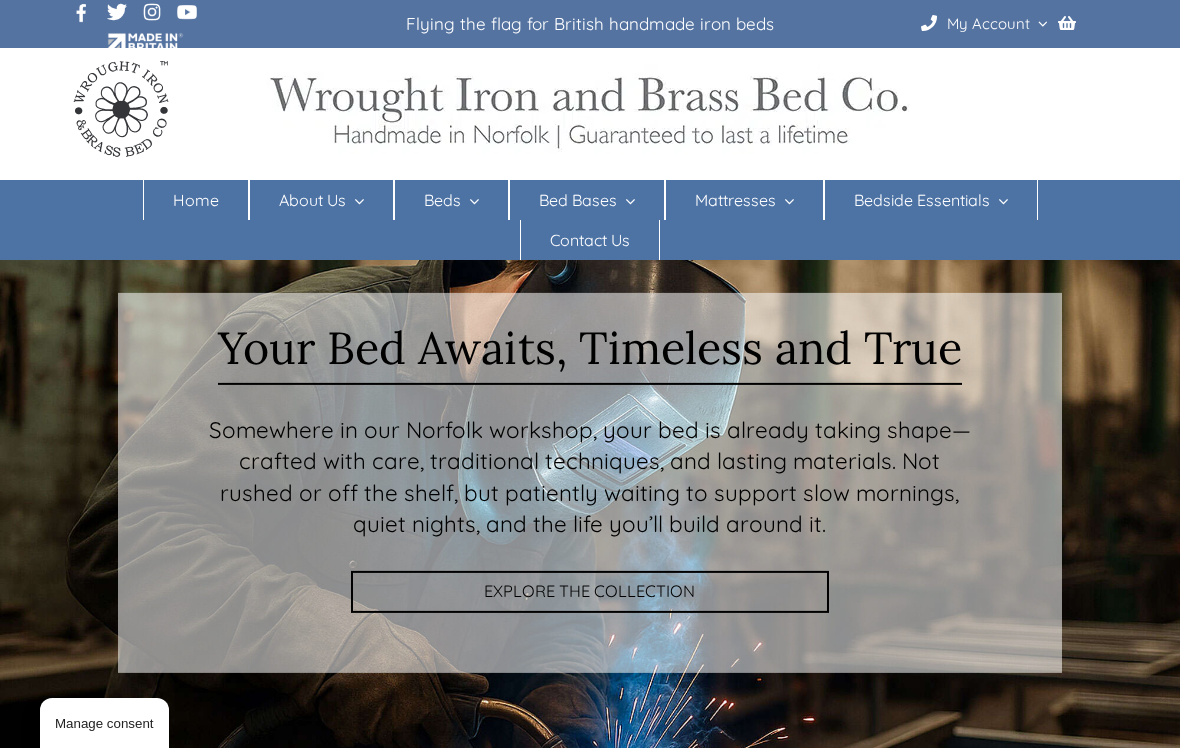 scroll, scrollTop: 0, scrollLeft: 0, axis: both 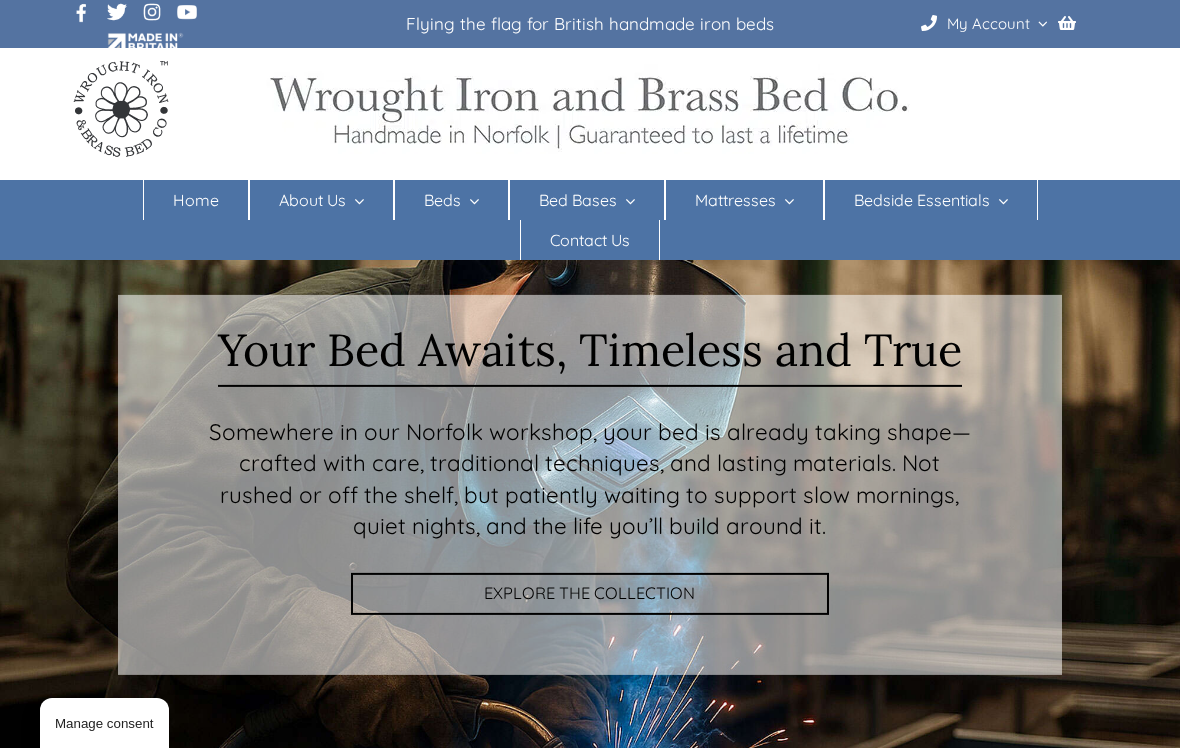click on "Iron Beds" at bounding box center [448, 280] 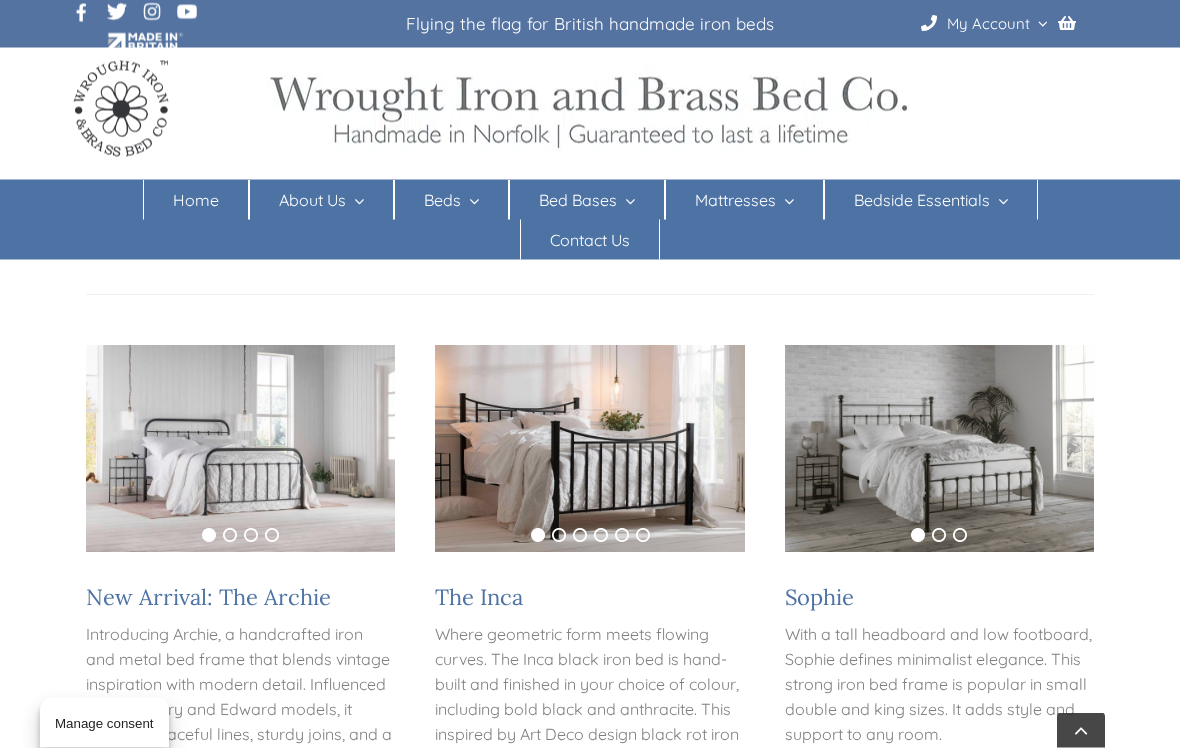 scroll, scrollTop: 309, scrollLeft: 0, axis: vertical 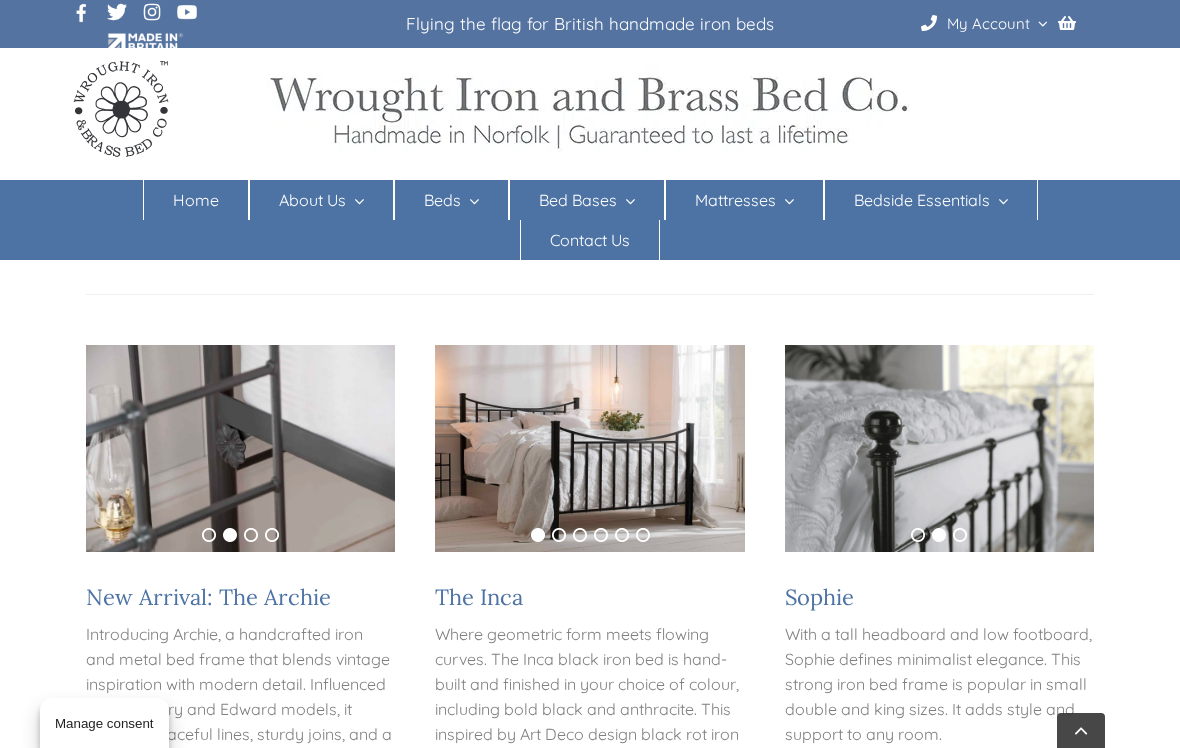 click at bounding box center [939, 448] 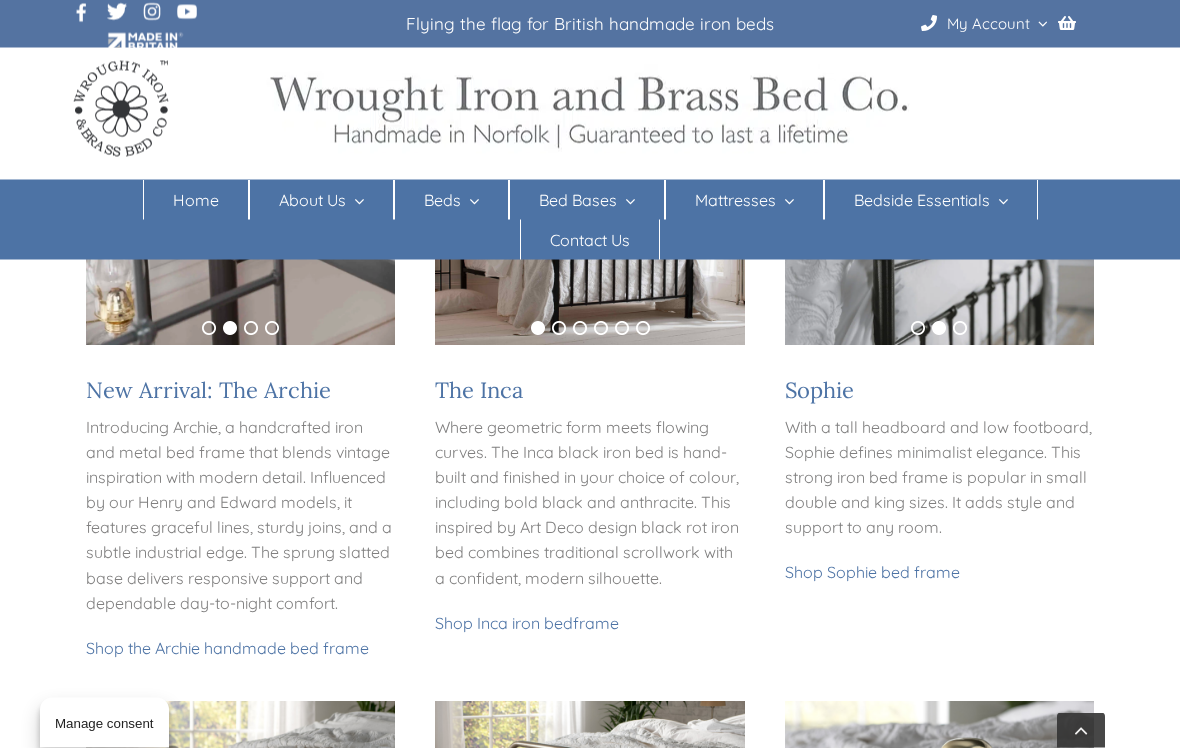 scroll, scrollTop: 516, scrollLeft: 0, axis: vertical 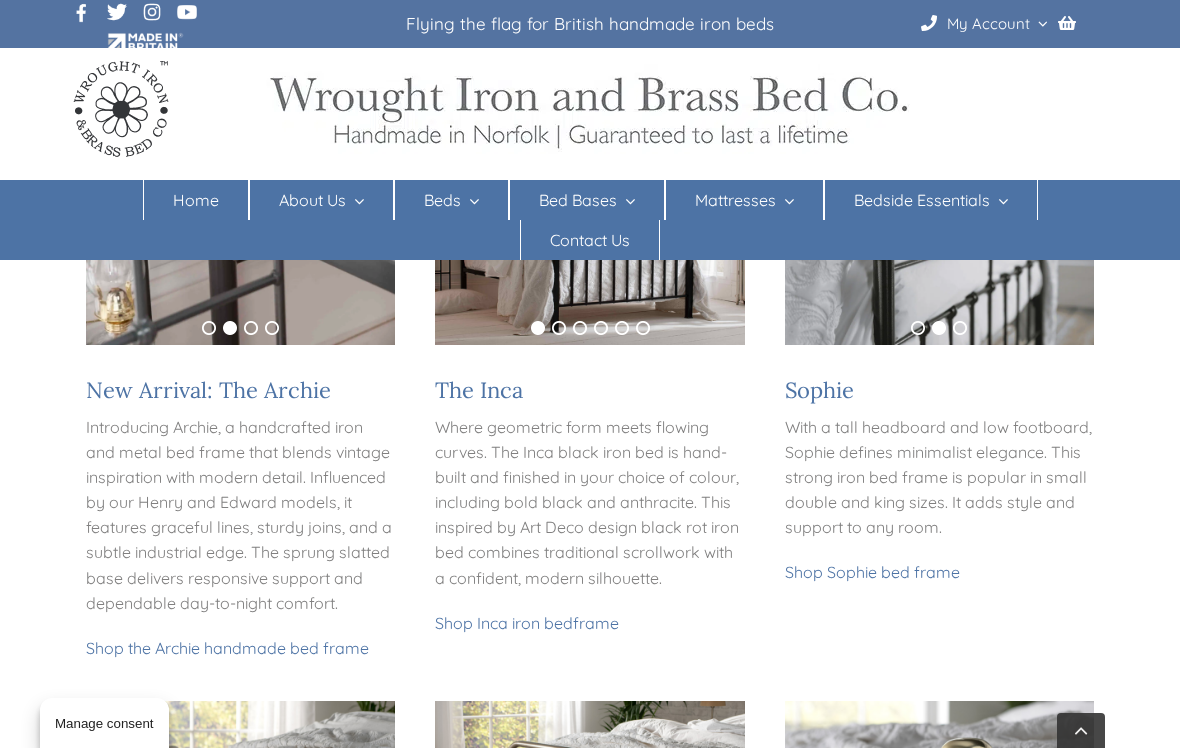 click on "Shop Sophie bed frame" at bounding box center [872, 572] 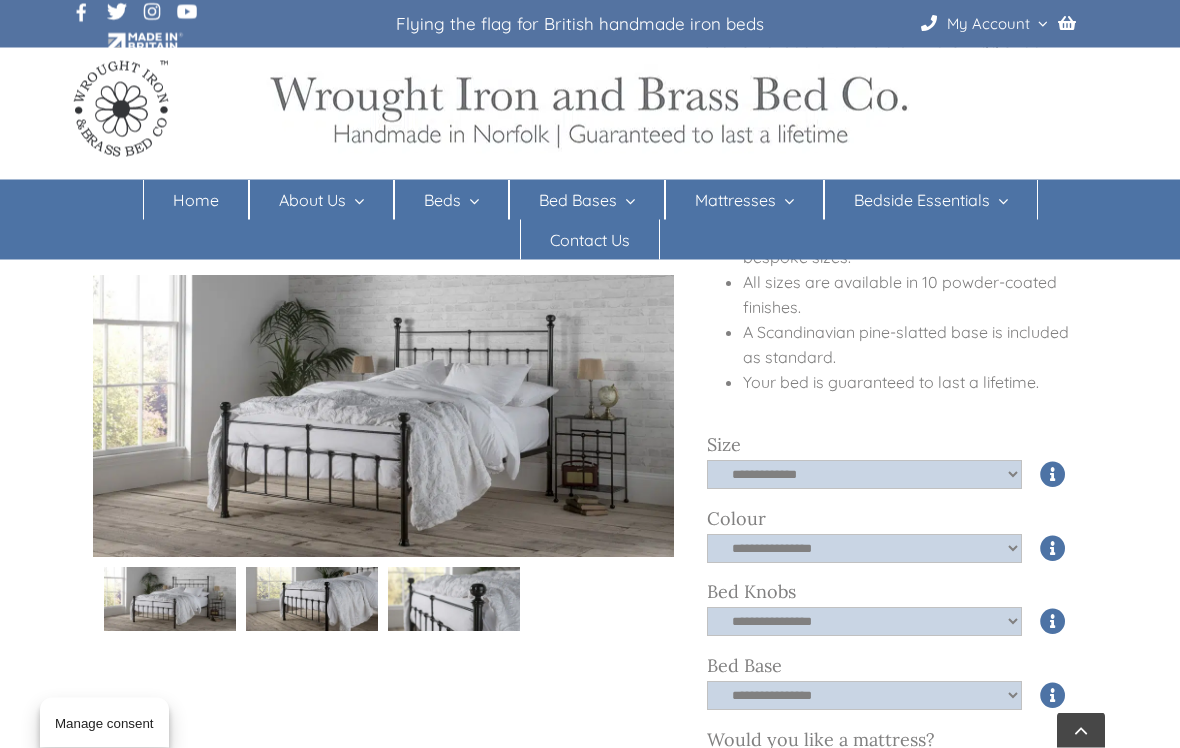 scroll, scrollTop: 616, scrollLeft: 0, axis: vertical 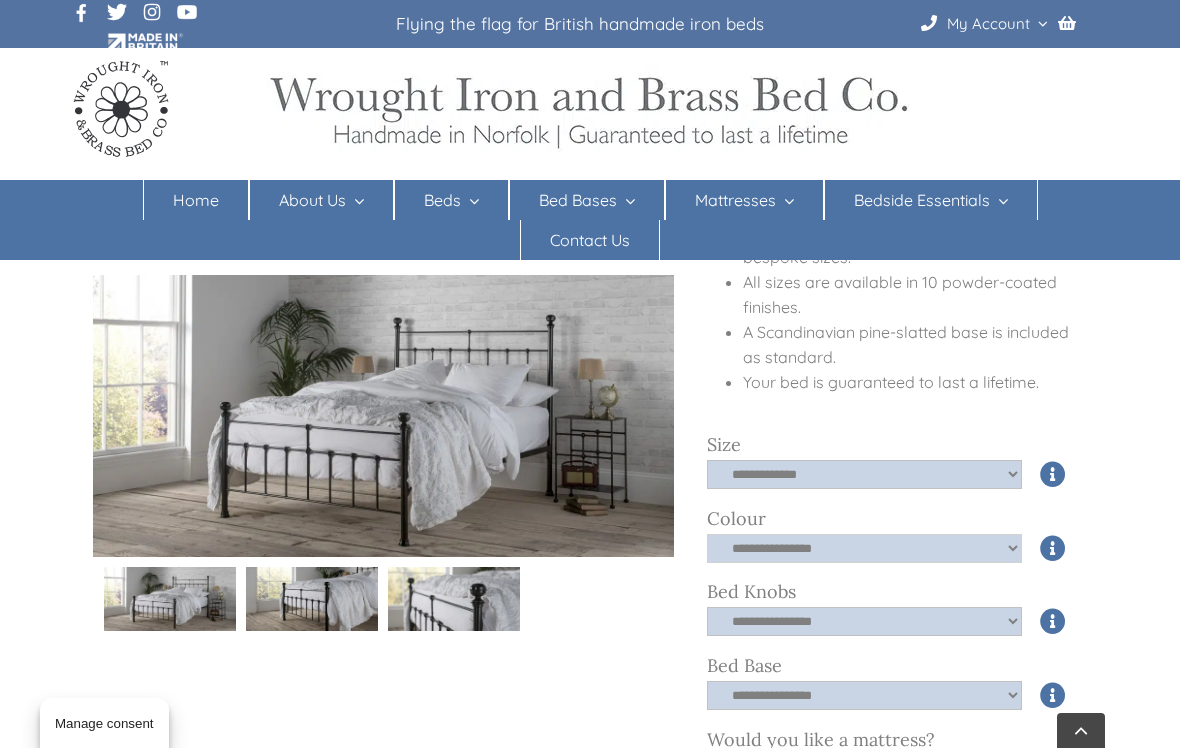 click on "**********" 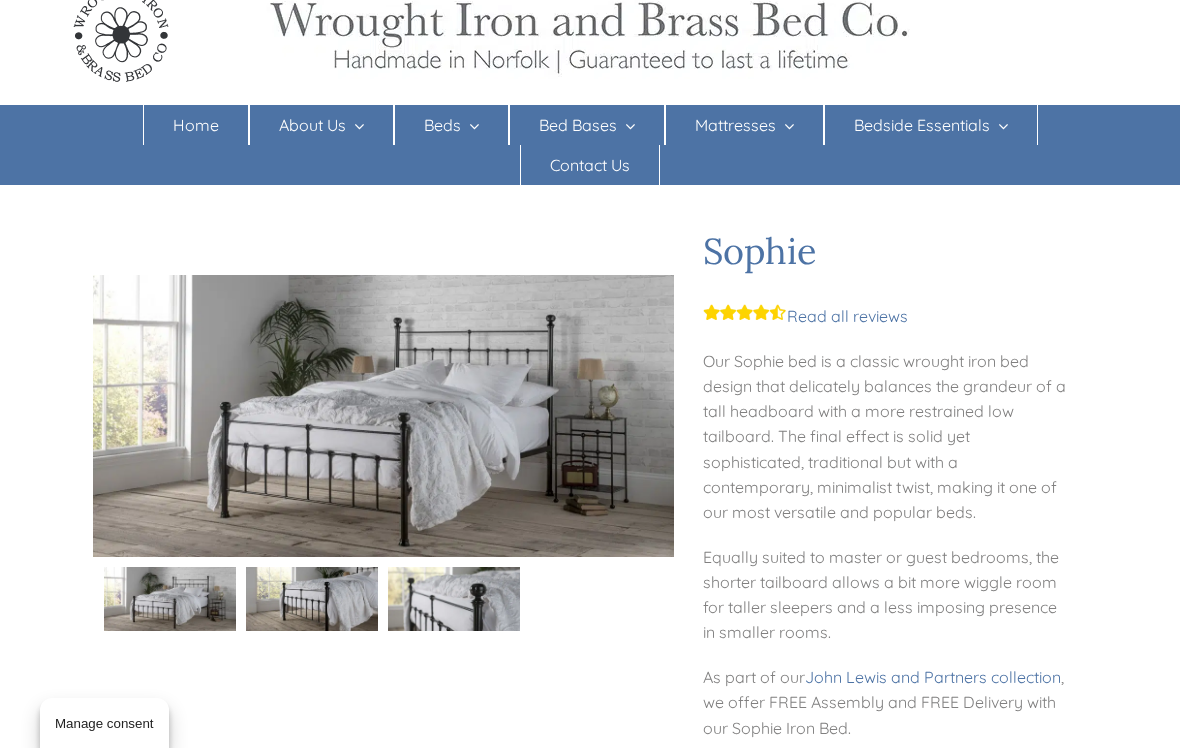 scroll, scrollTop: 0, scrollLeft: 0, axis: both 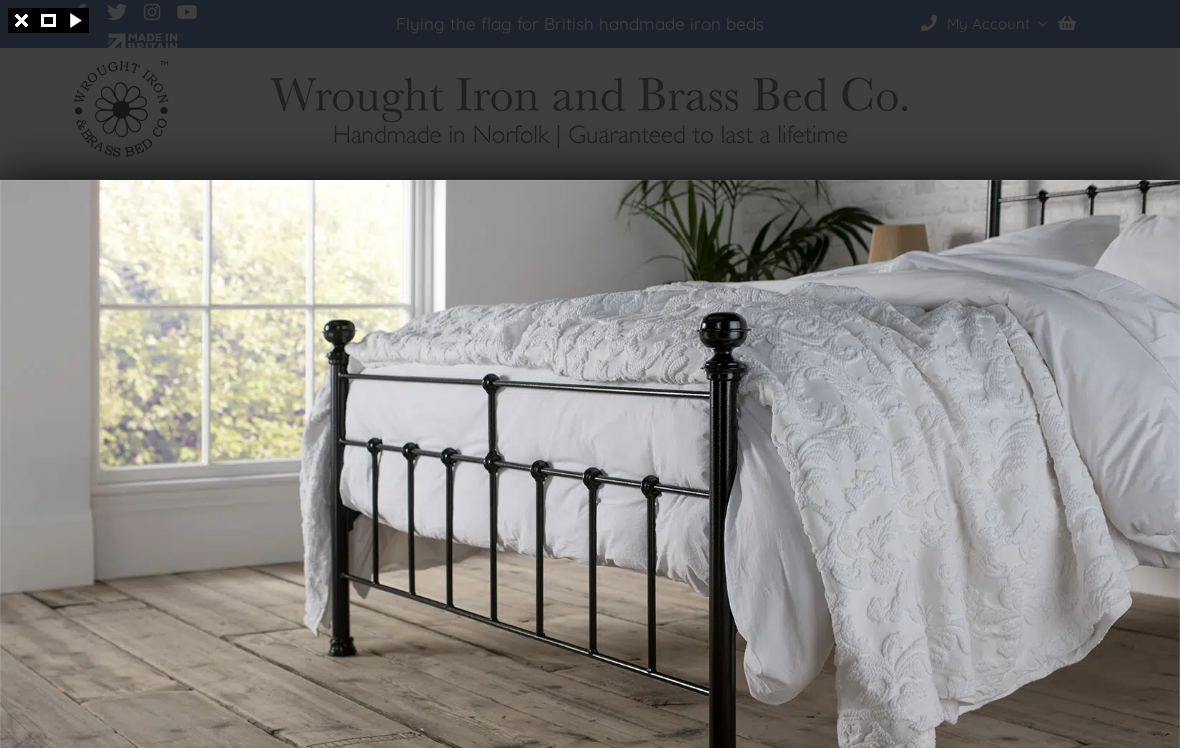 click at bounding box center (590, 466) 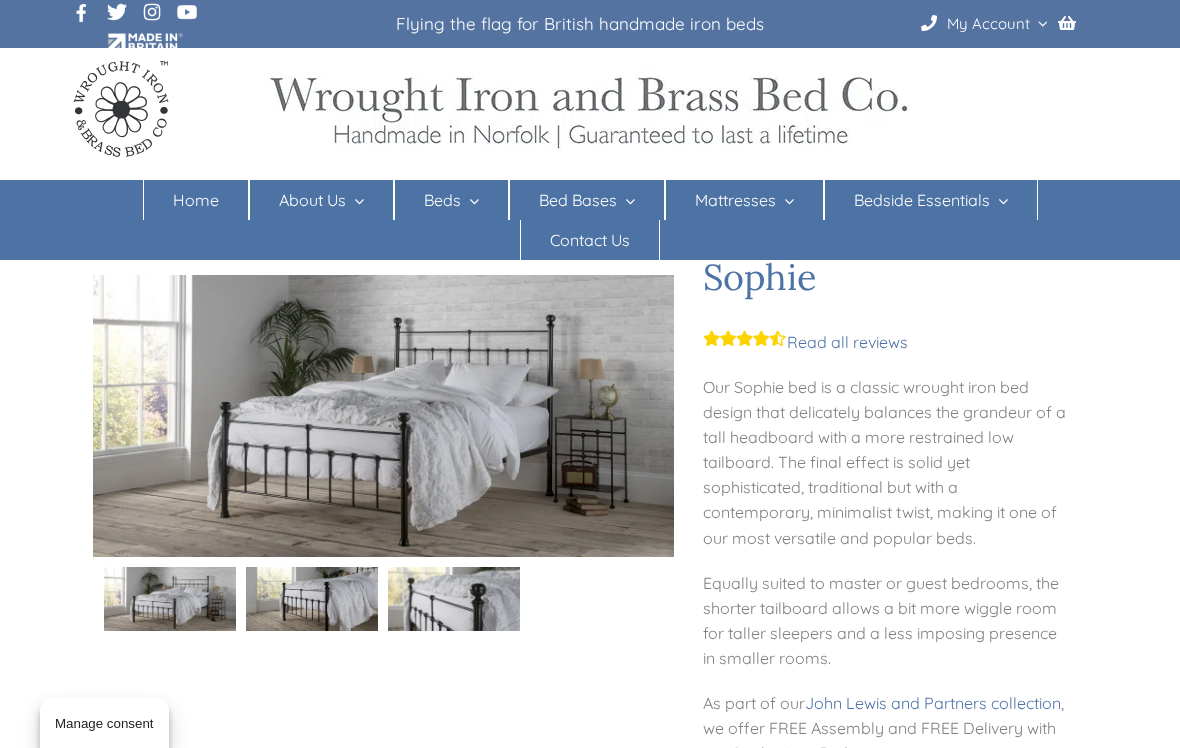 scroll, scrollTop: 0, scrollLeft: 0, axis: both 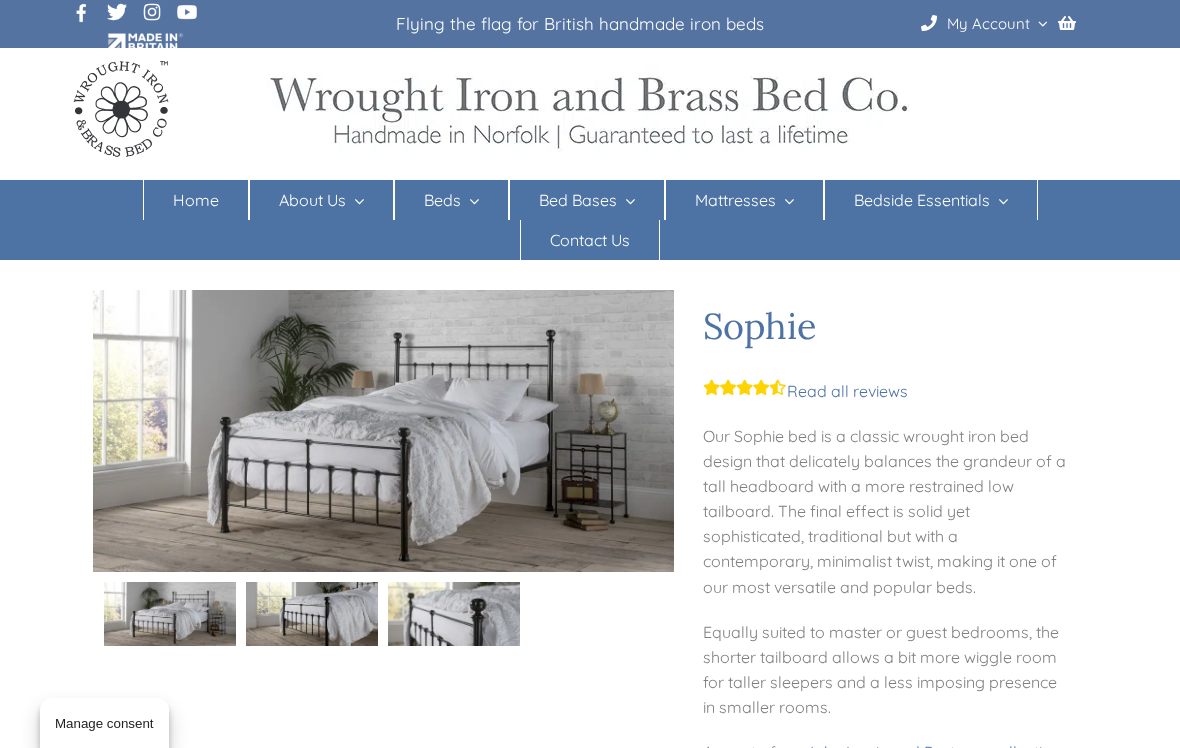 click on "Home" at bounding box center [196, 200] 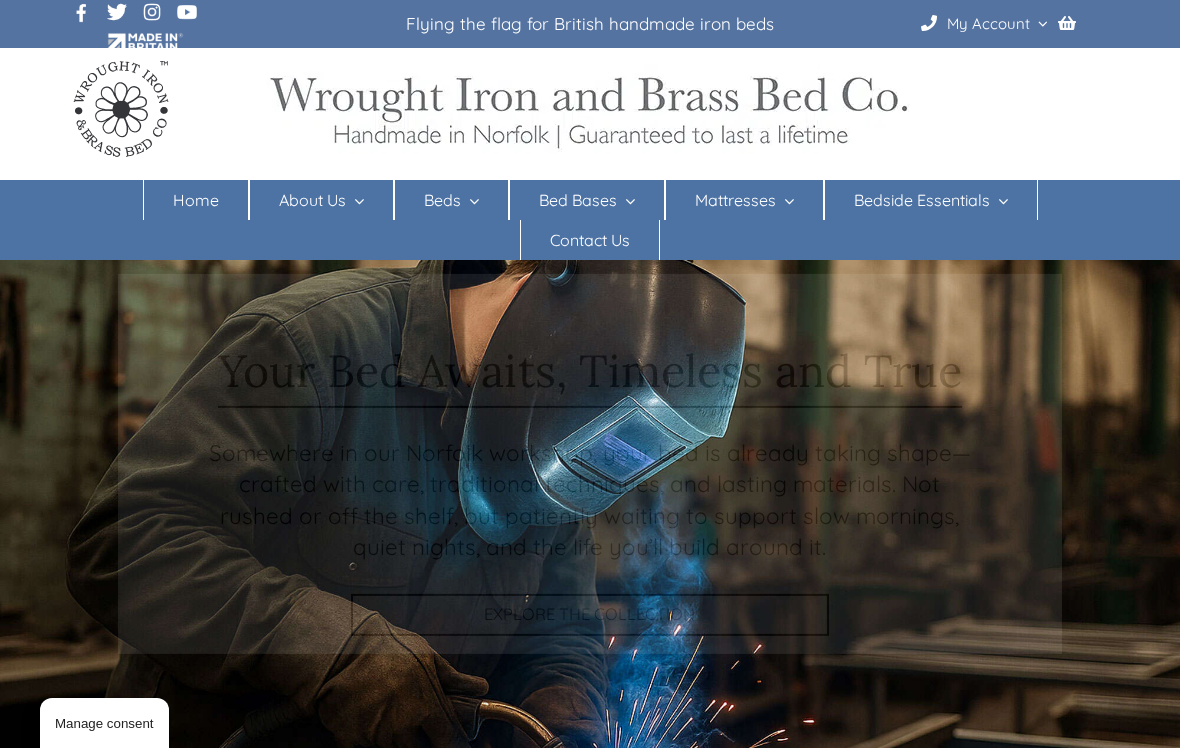 scroll, scrollTop: 0, scrollLeft: 0, axis: both 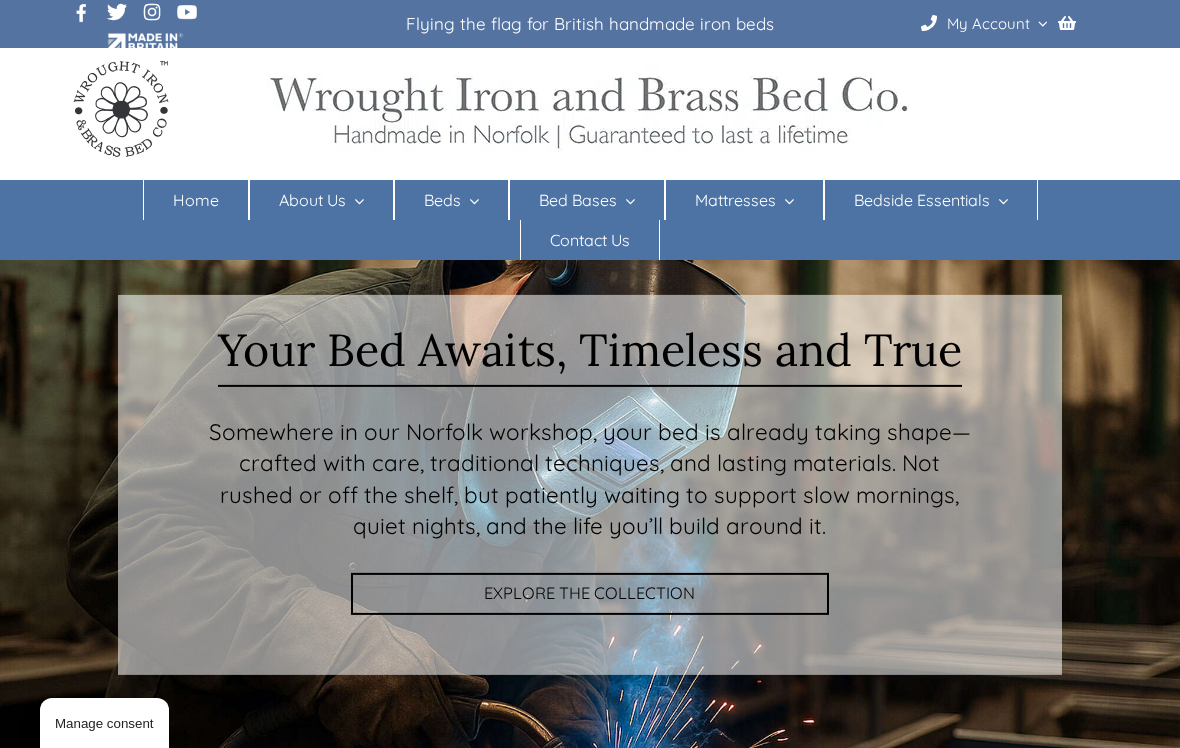 click at bounding box center (590, 540) 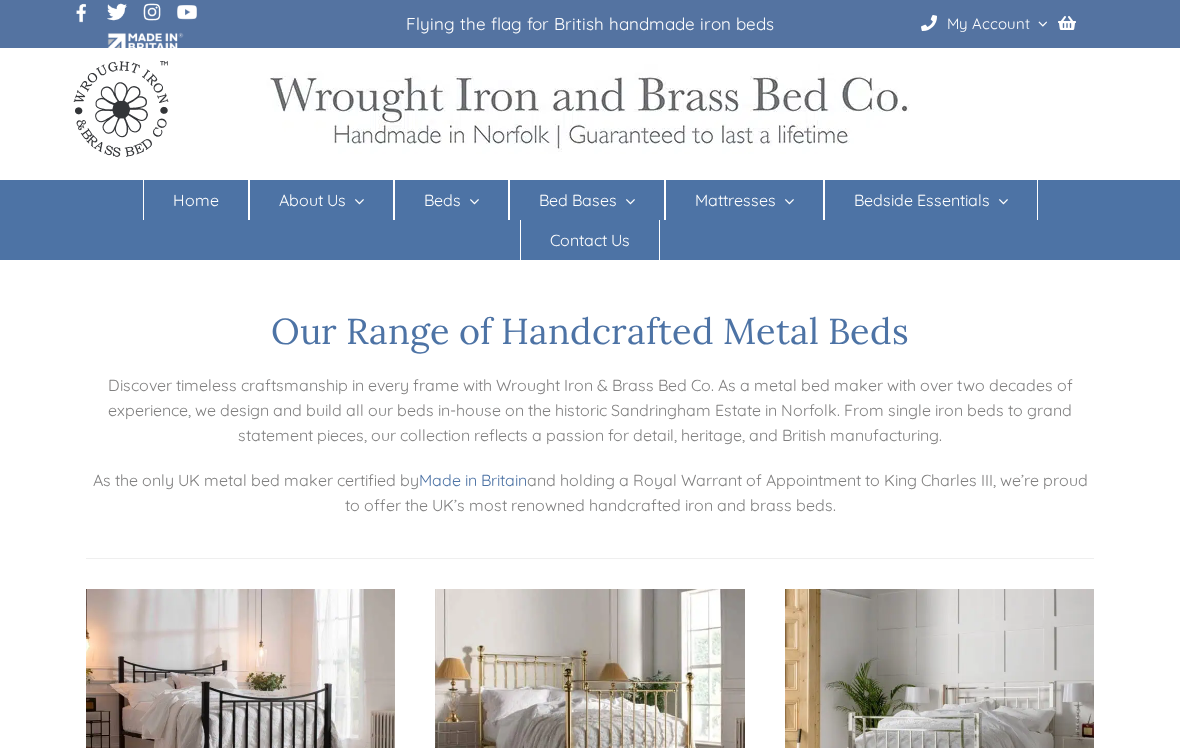 scroll, scrollTop: 0, scrollLeft: 0, axis: both 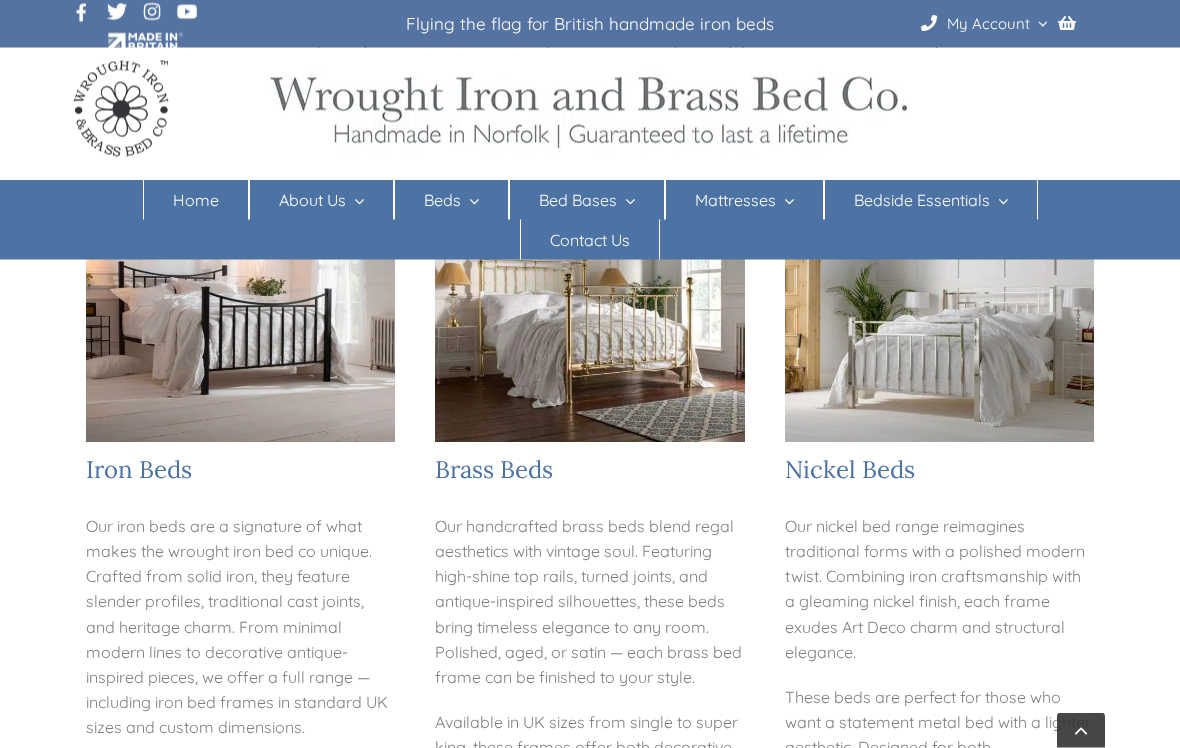 checkbox on "****" 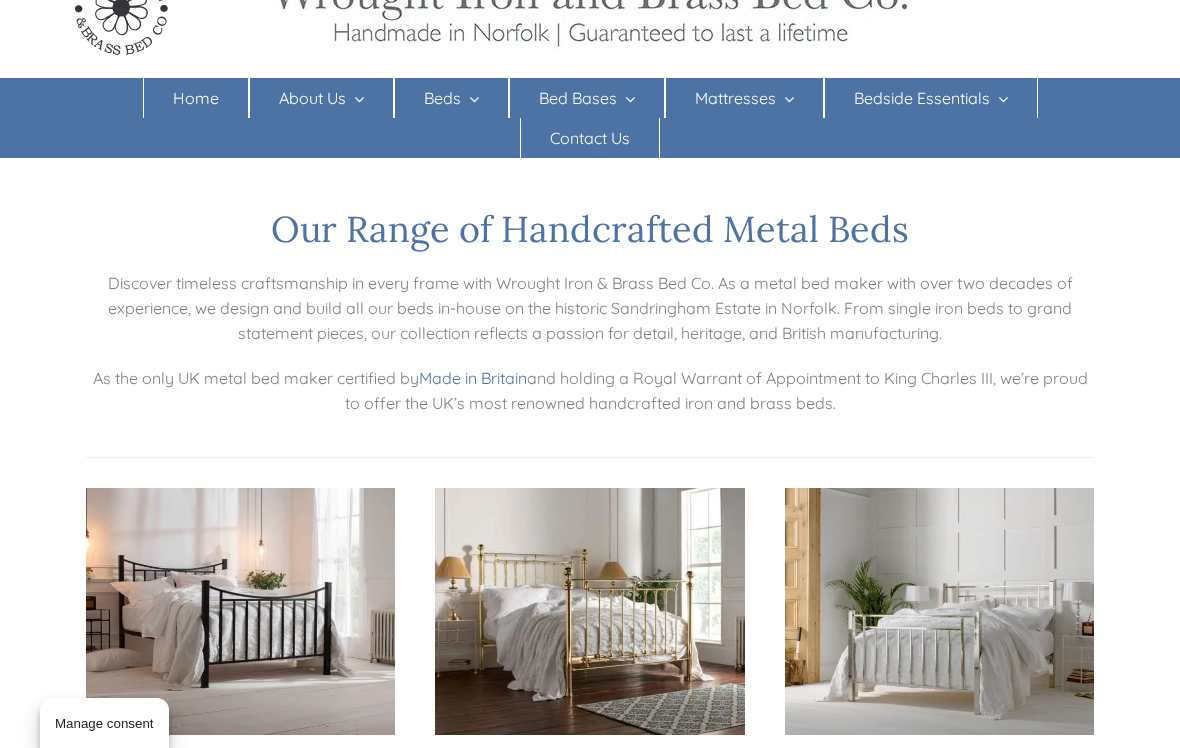 scroll, scrollTop: 0, scrollLeft: 0, axis: both 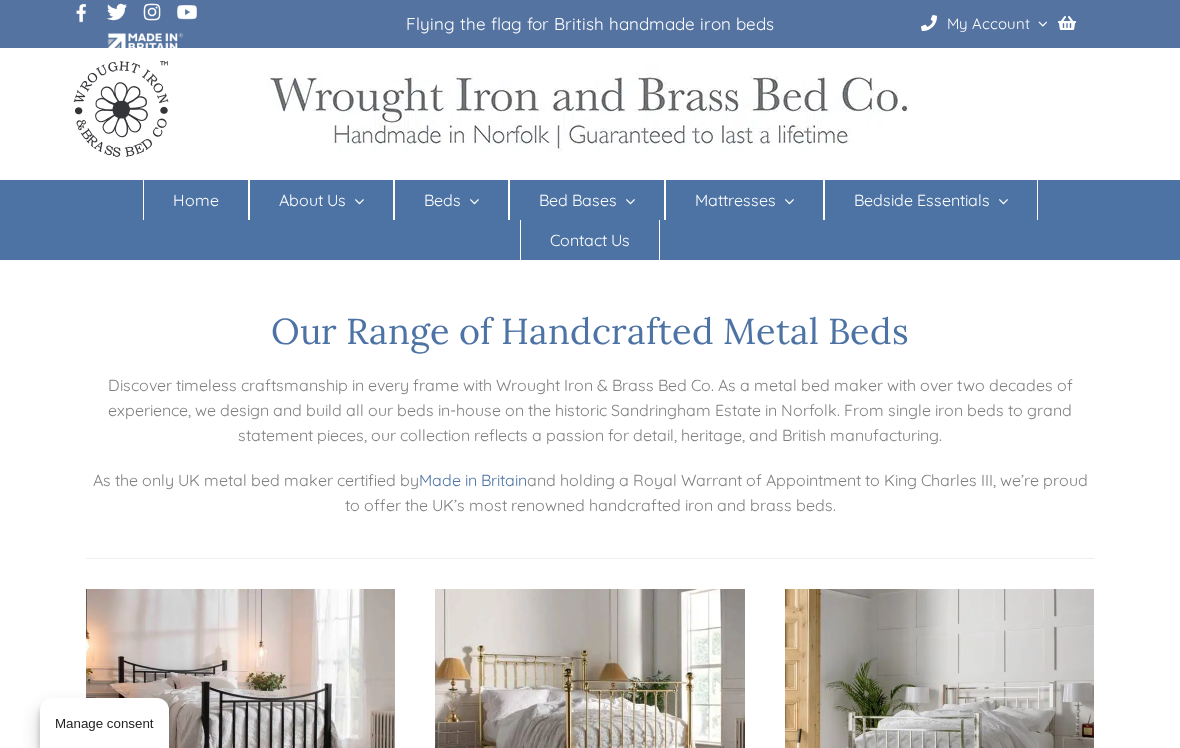 click on "Our Range of Handcrafted Metal Beds" at bounding box center [590, 331] 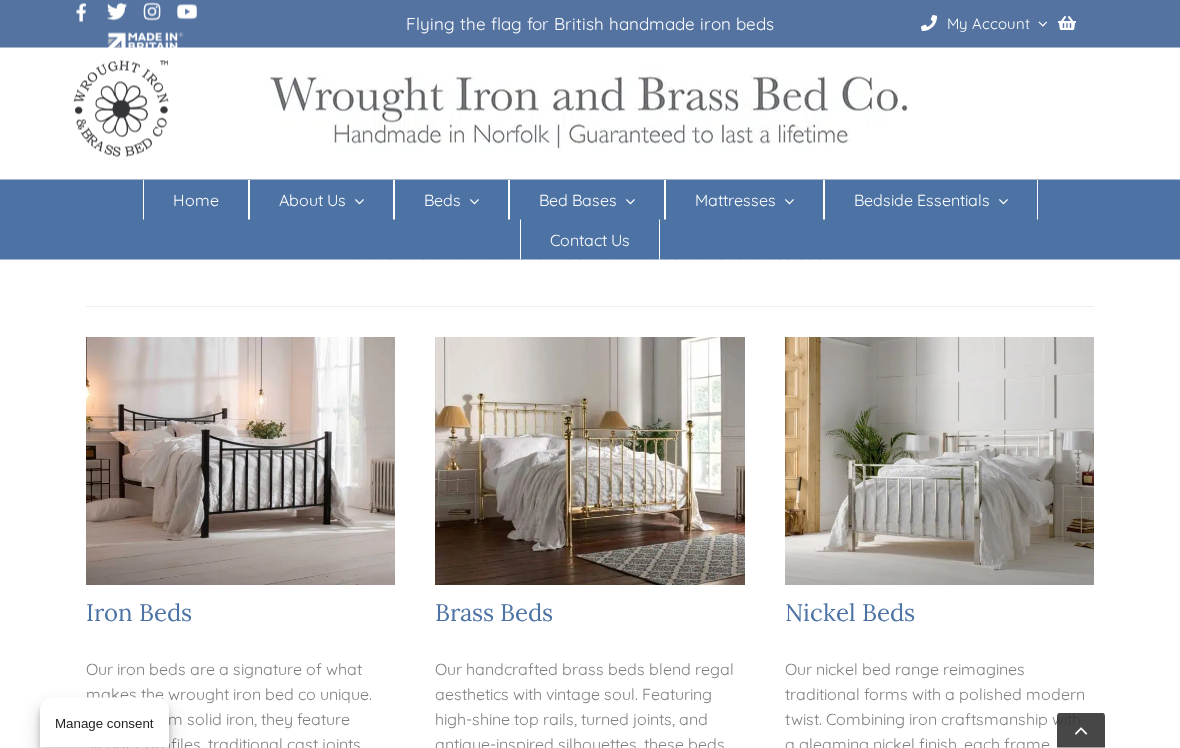 scroll, scrollTop: 252, scrollLeft: 0, axis: vertical 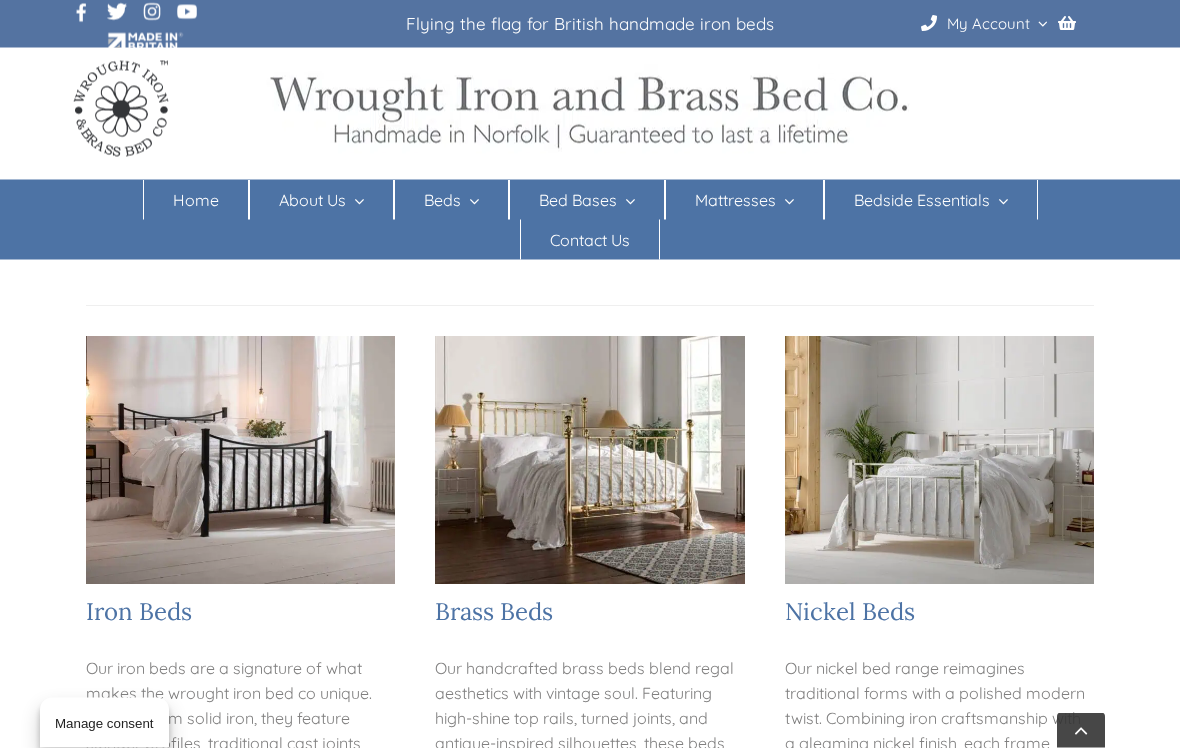 click at bounding box center [240, 460] 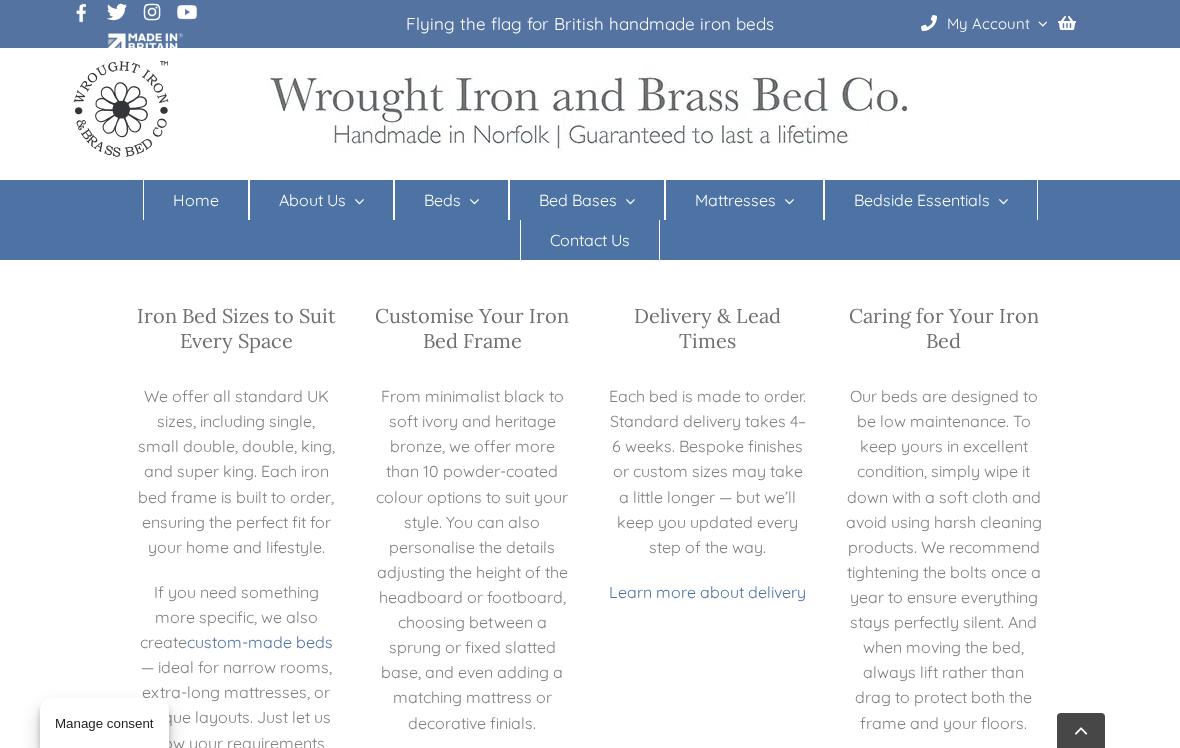 scroll, scrollTop: 2675, scrollLeft: 0, axis: vertical 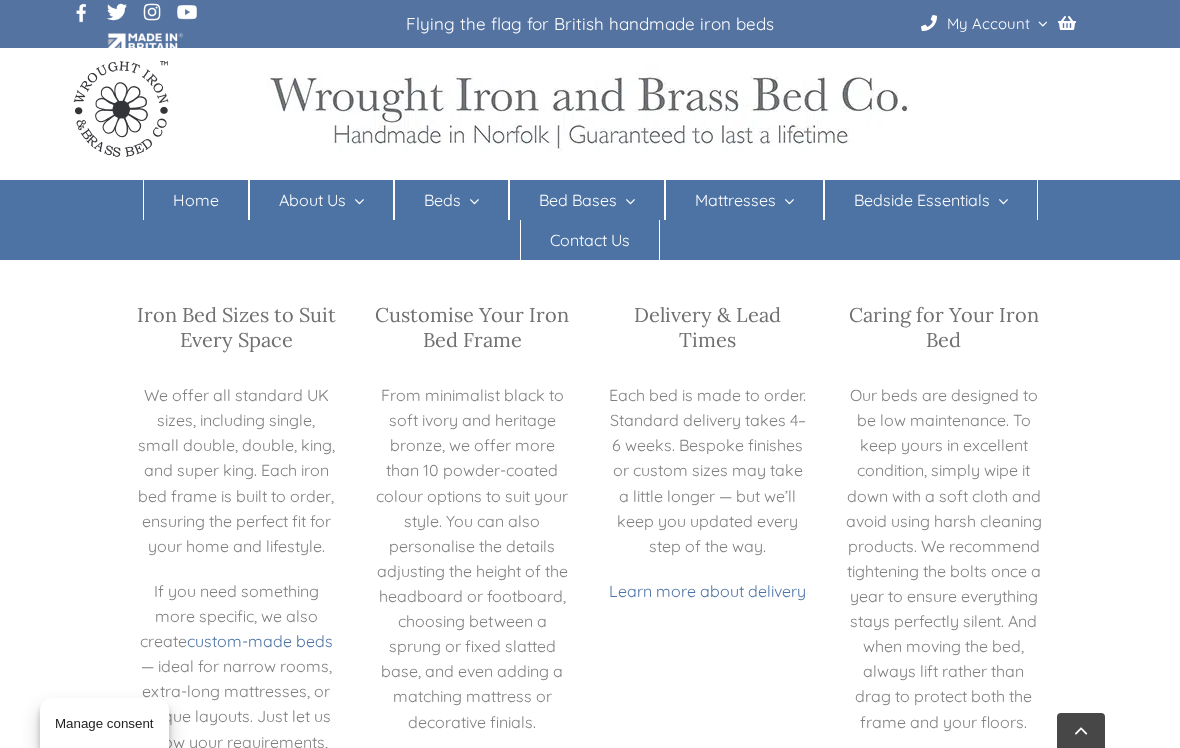 click on "Customise Your Iron Bed Frame" at bounding box center (472, 327) 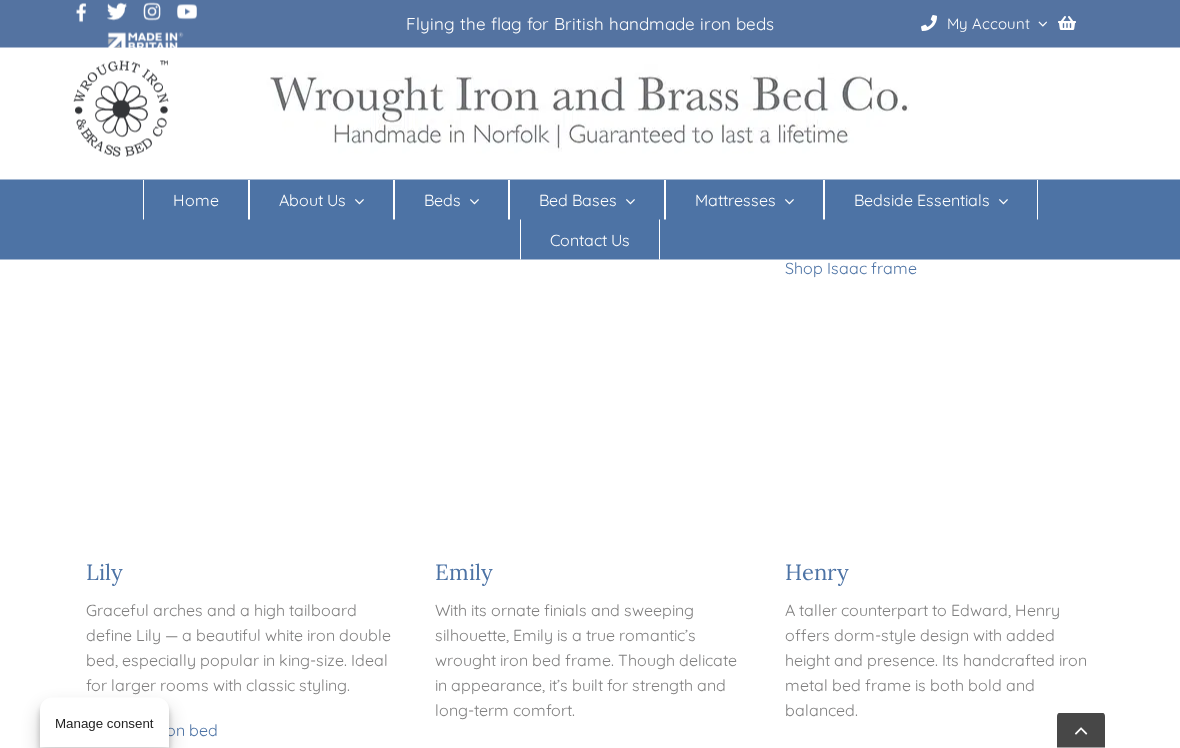 scroll, scrollTop: 1434, scrollLeft: 0, axis: vertical 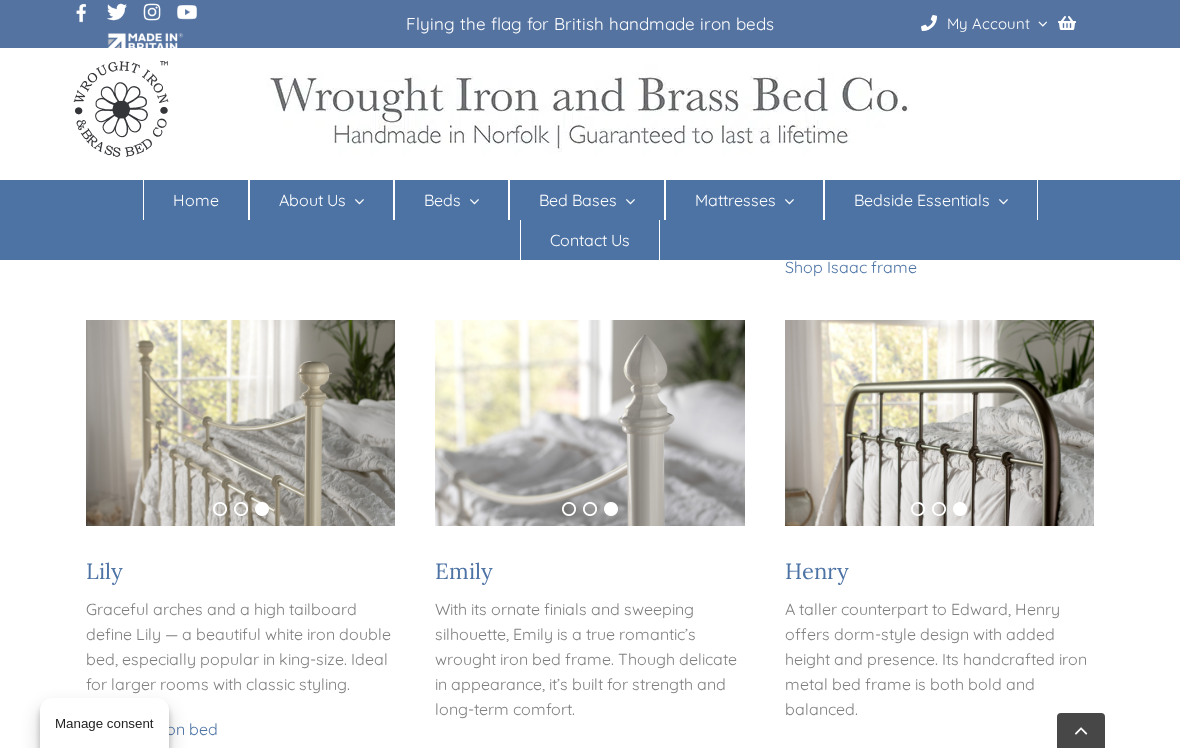 click at bounding box center (939, 423) 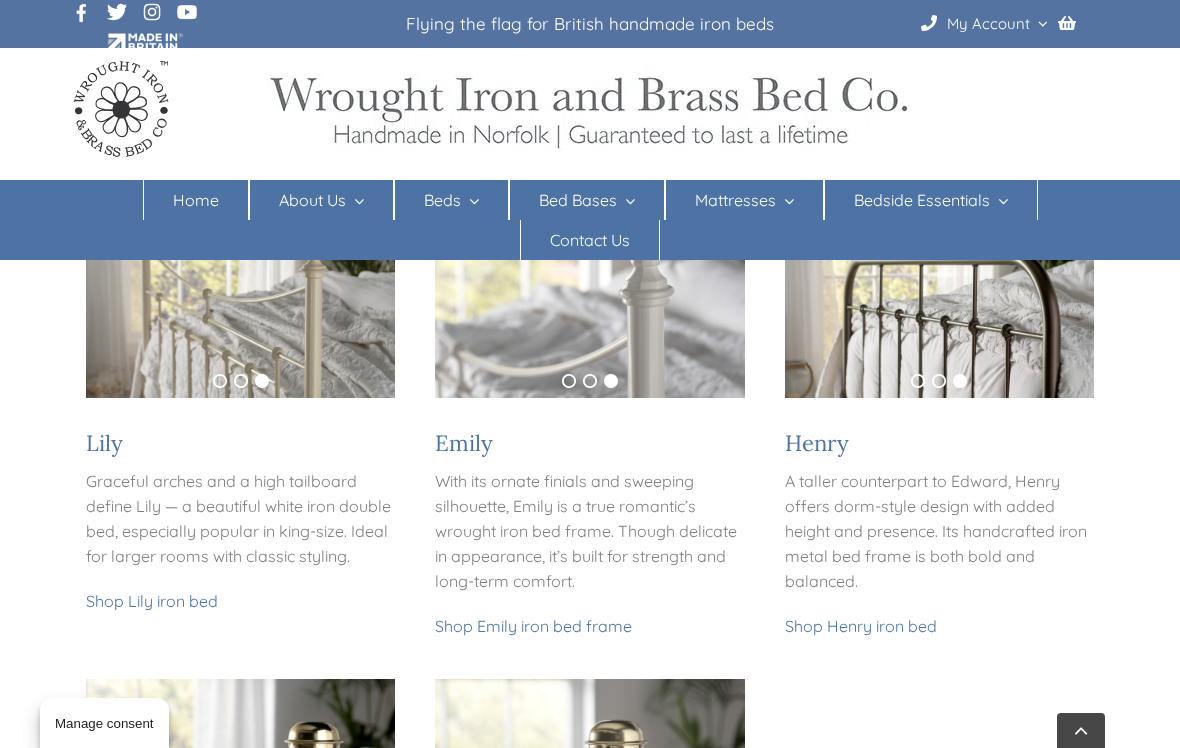scroll, scrollTop: 1560, scrollLeft: 0, axis: vertical 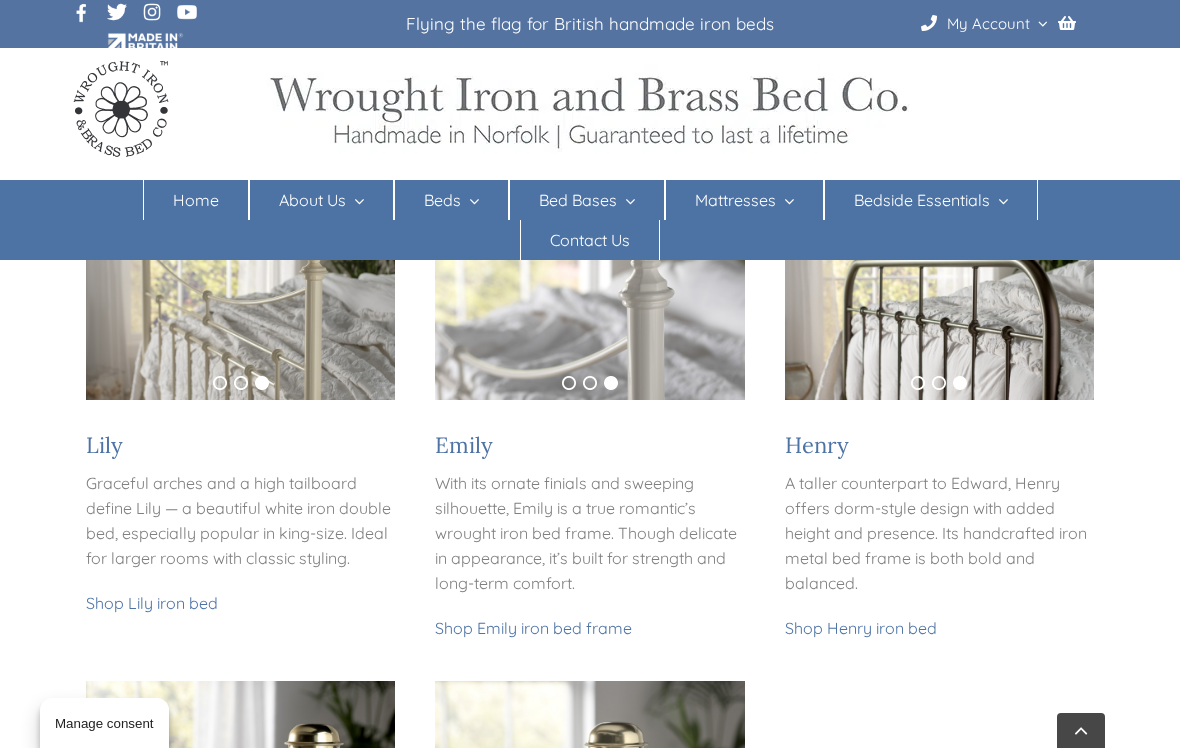 click on "Shop Henry iron bed" at bounding box center [861, 628] 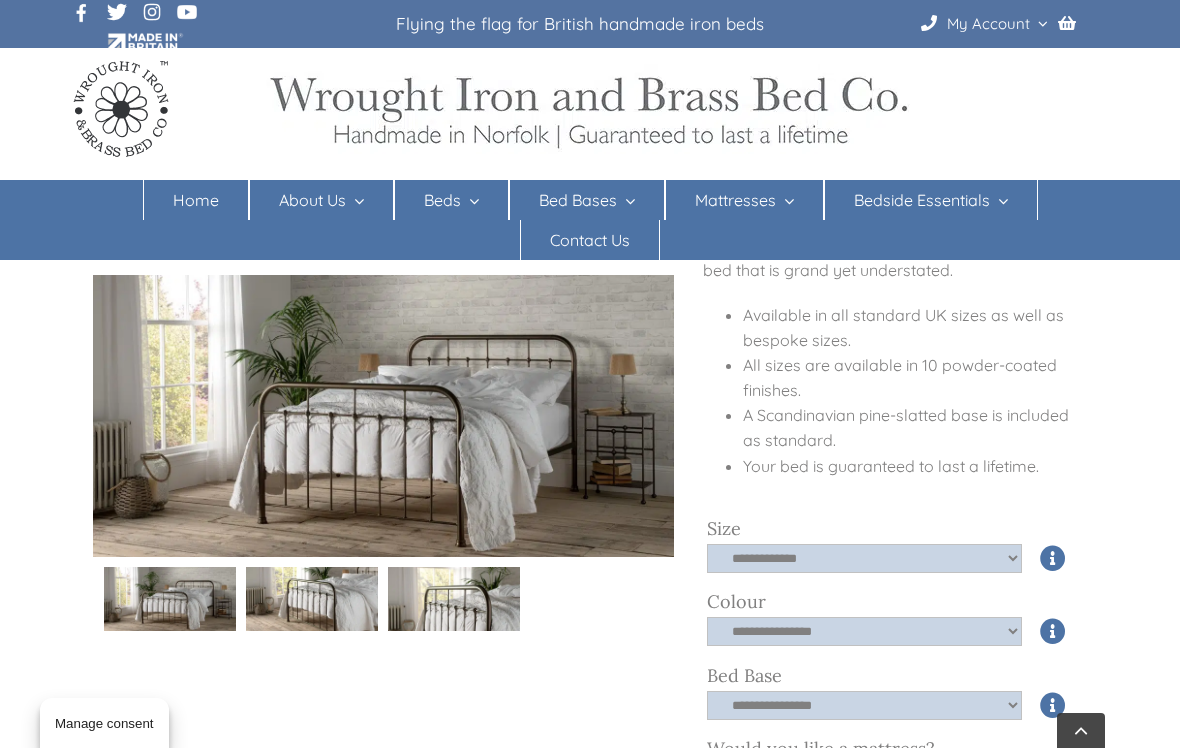 scroll, scrollTop: 399, scrollLeft: 0, axis: vertical 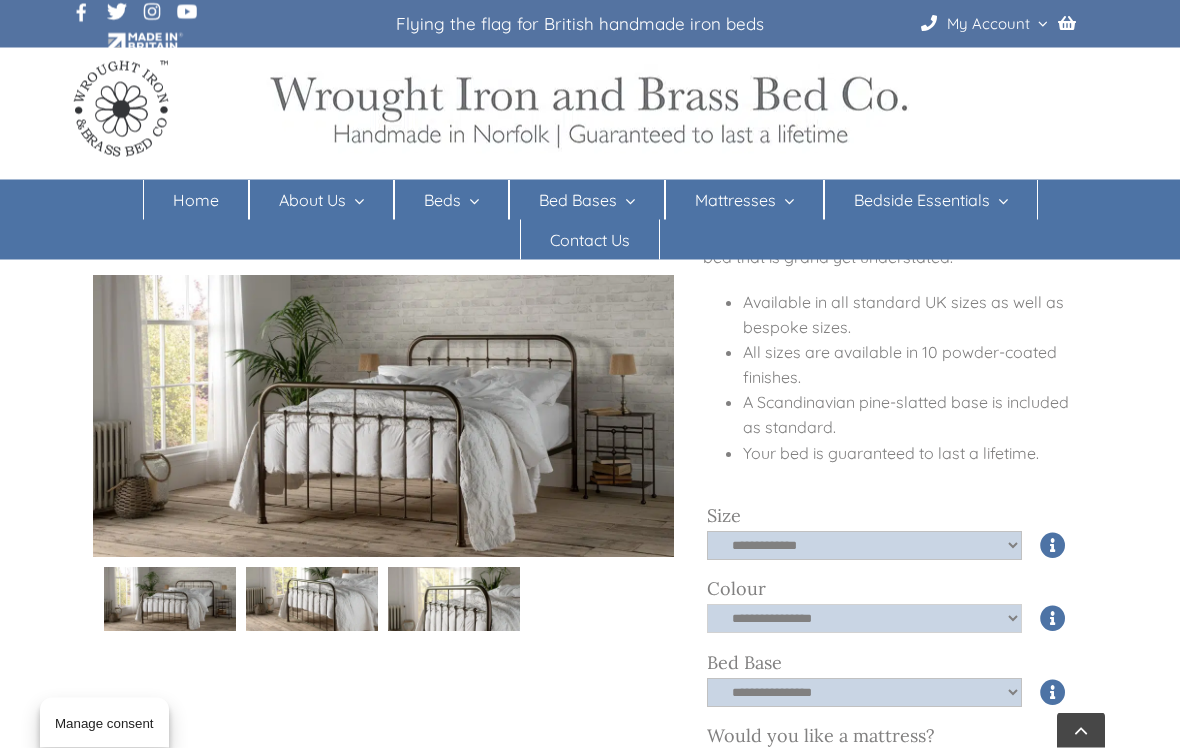click on "**********" 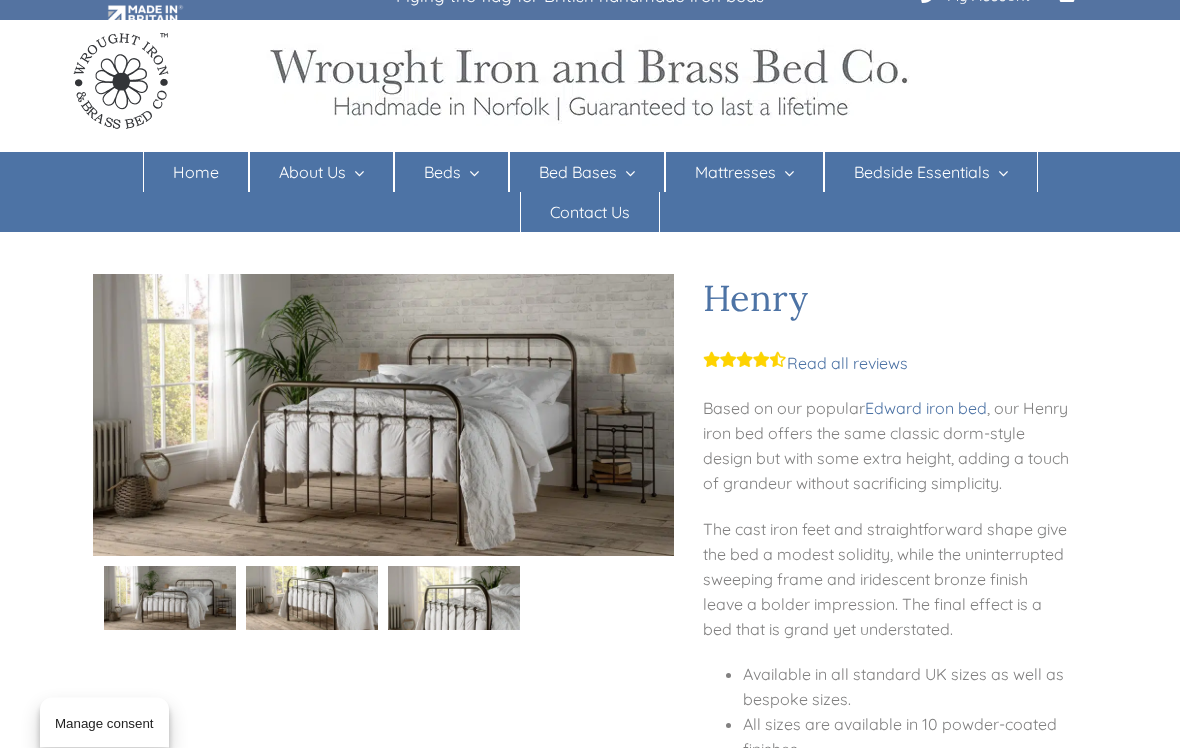 scroll, scrollTop: 0, scrollLeft: 0, axis: both 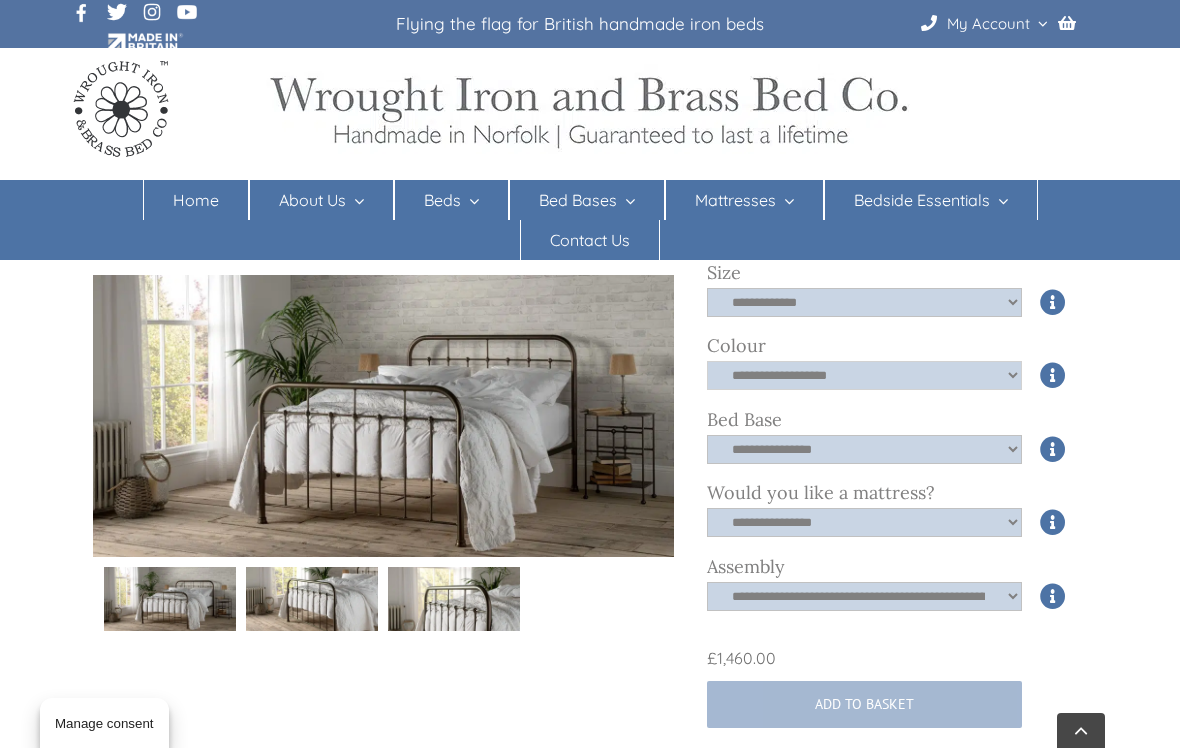 click on "**********" 